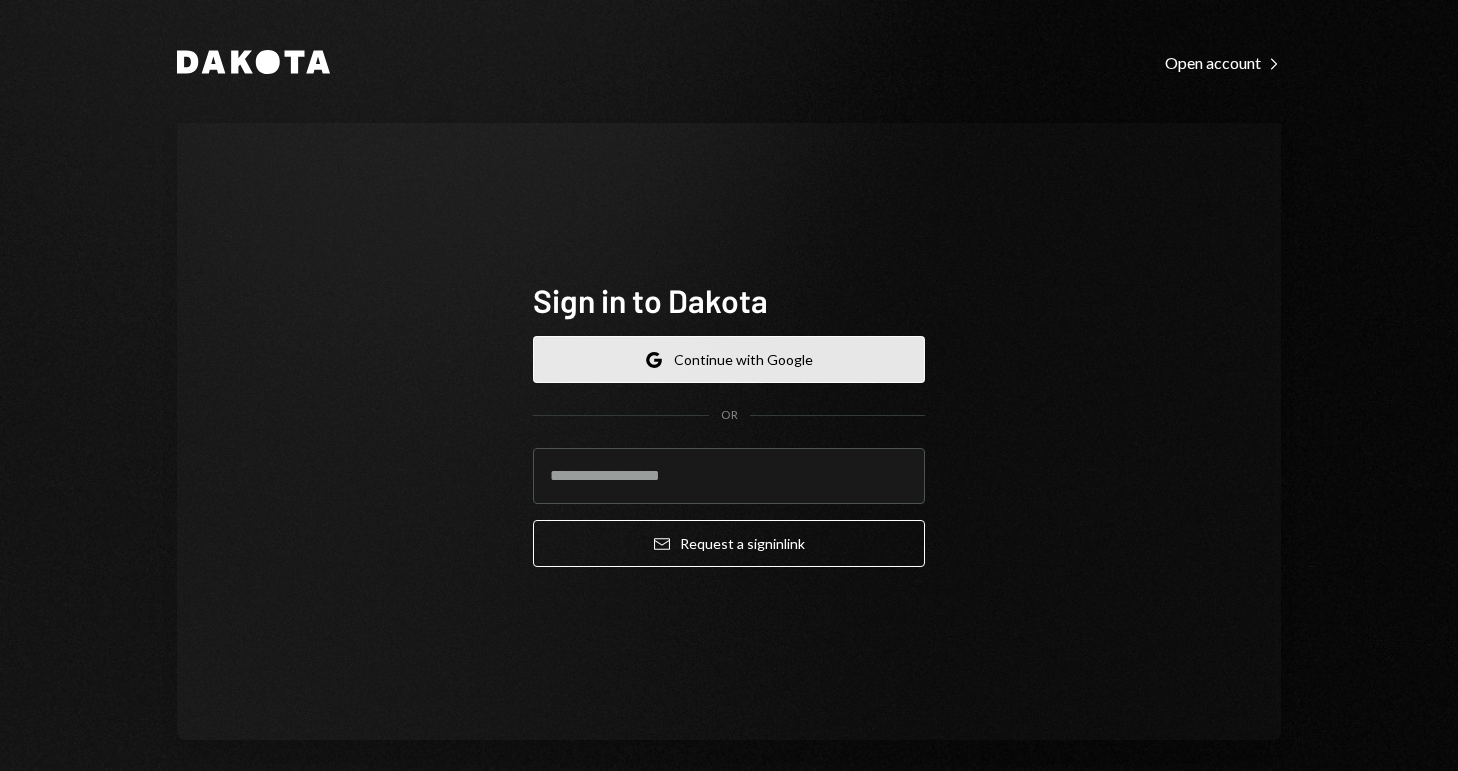 scroll, scrollTop: 0, scrollLeft: 0, axis: both 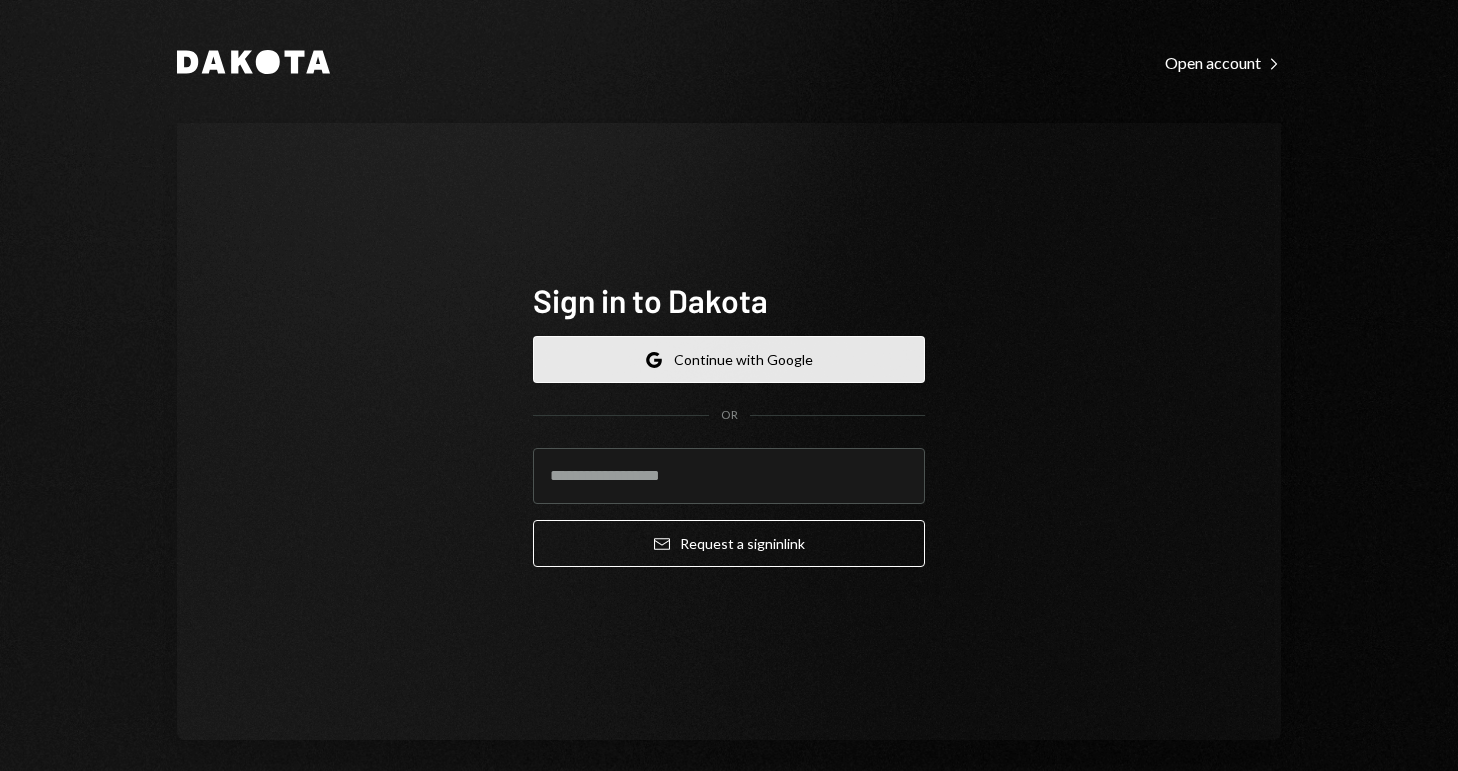 click on "Google  Continue with Google" at bounding box center [729, 359] 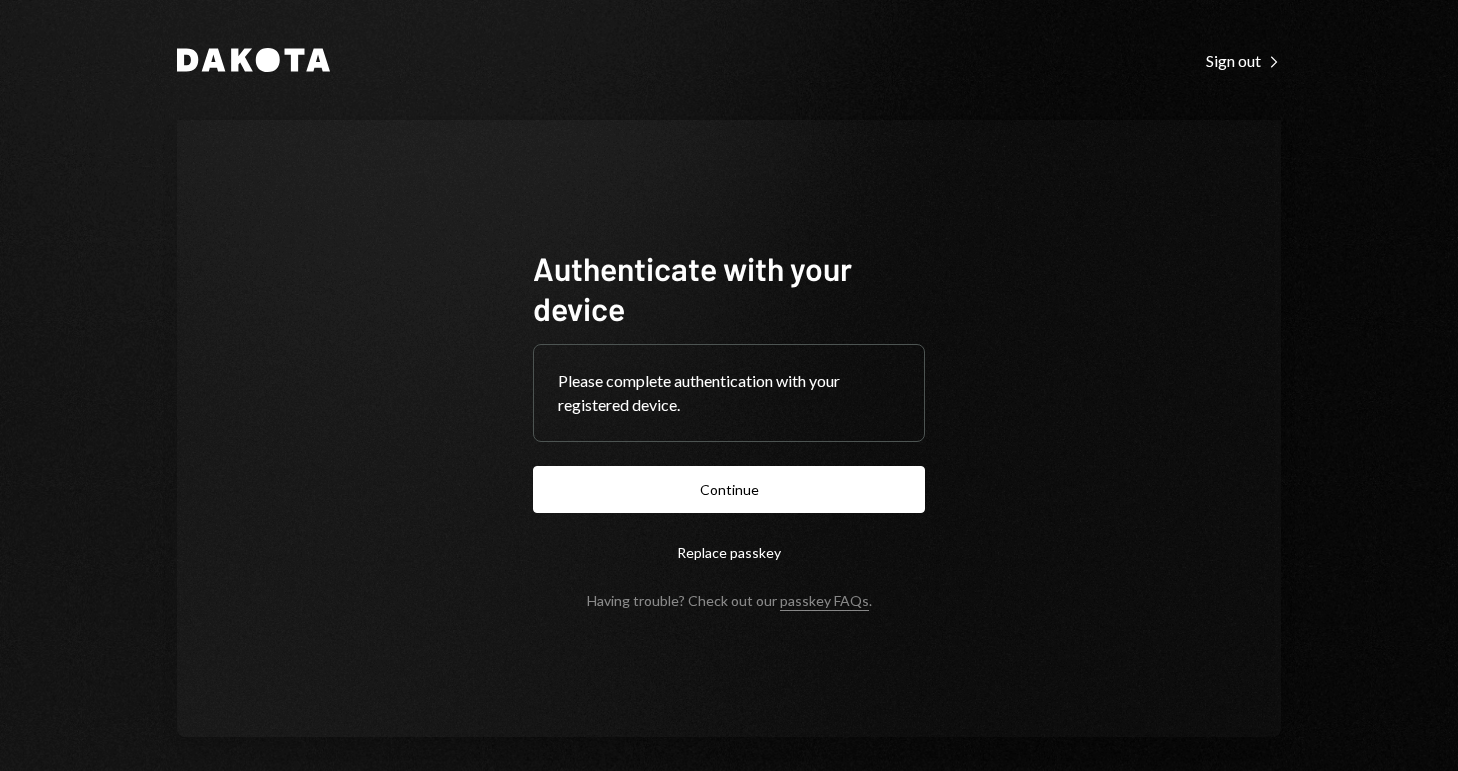 scroll, scrollTop: 0, scrollLeft: 0, axis: both 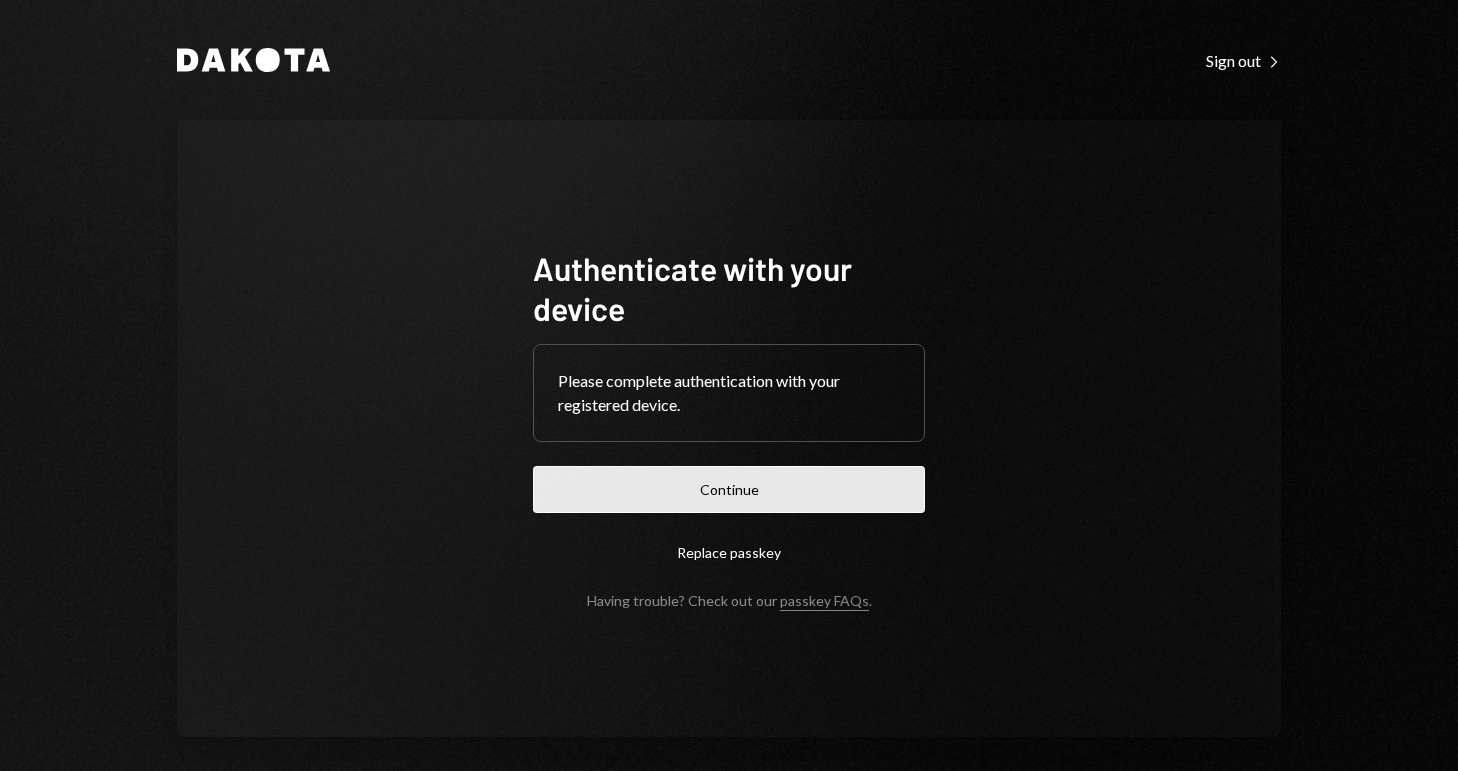 click on "Continue" at bounding box center [729, 489] 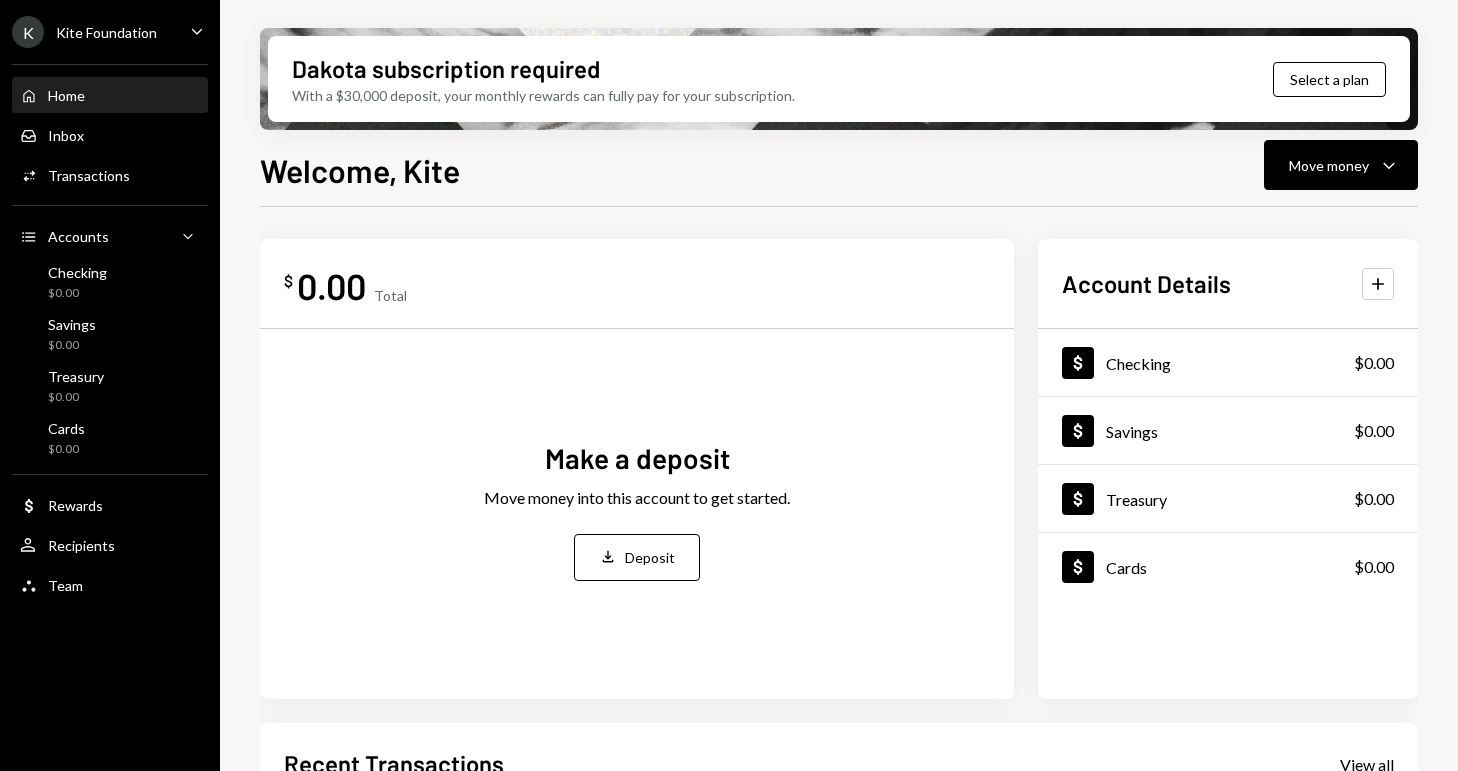 click on "Caret Down" 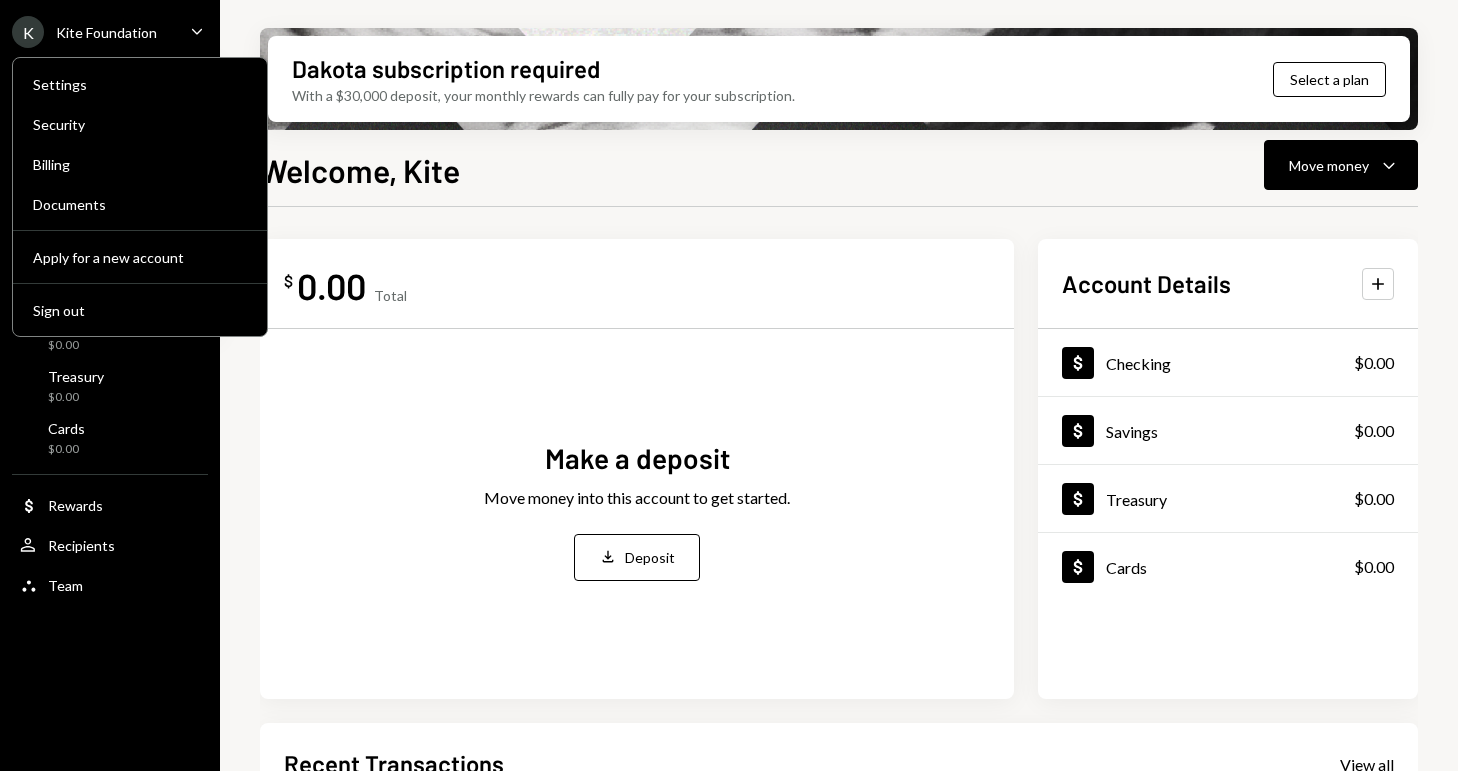 click on "K" at bounding box center [28, 32] 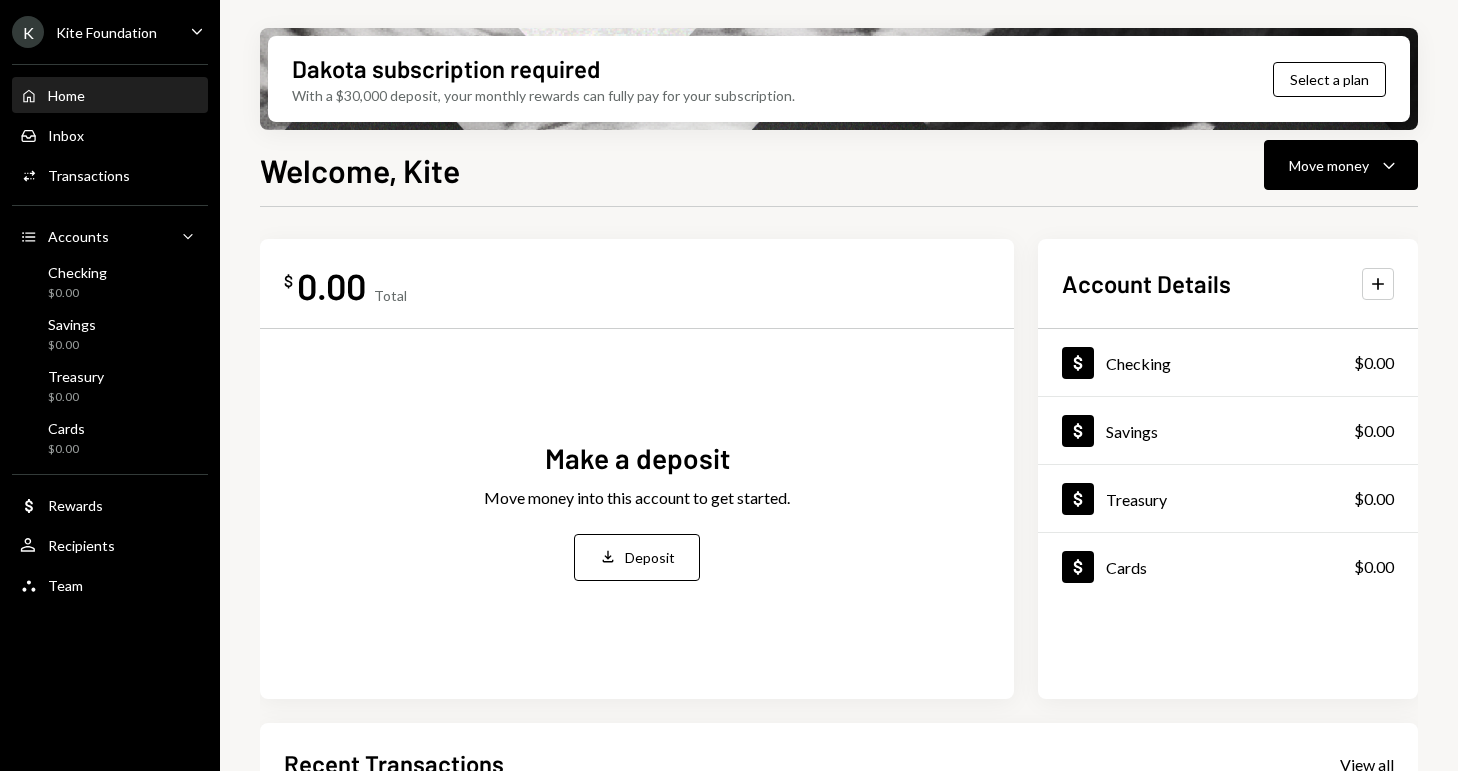 click on "K" at bounding box center (28, 32) 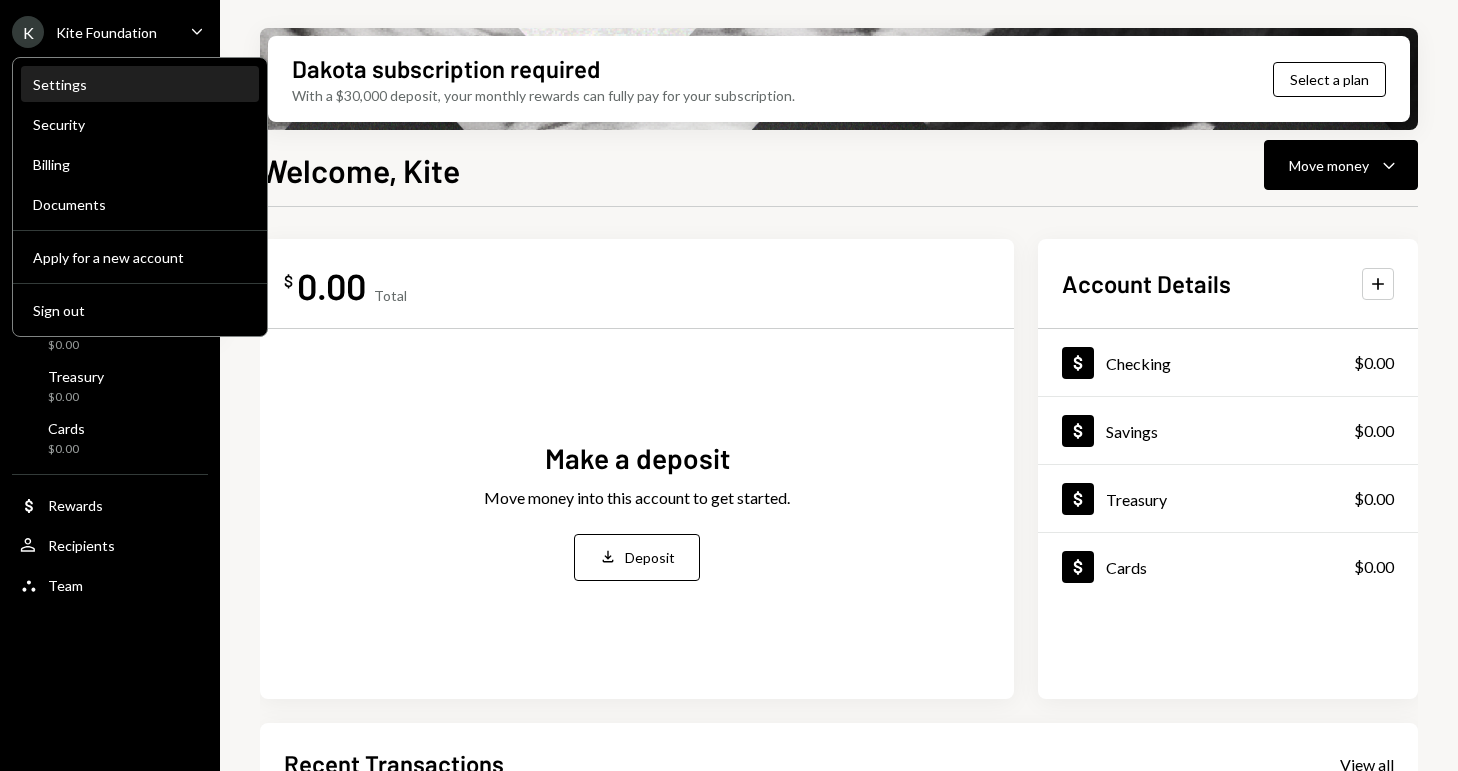 click on "Settings" at bounding box center [140, 85] 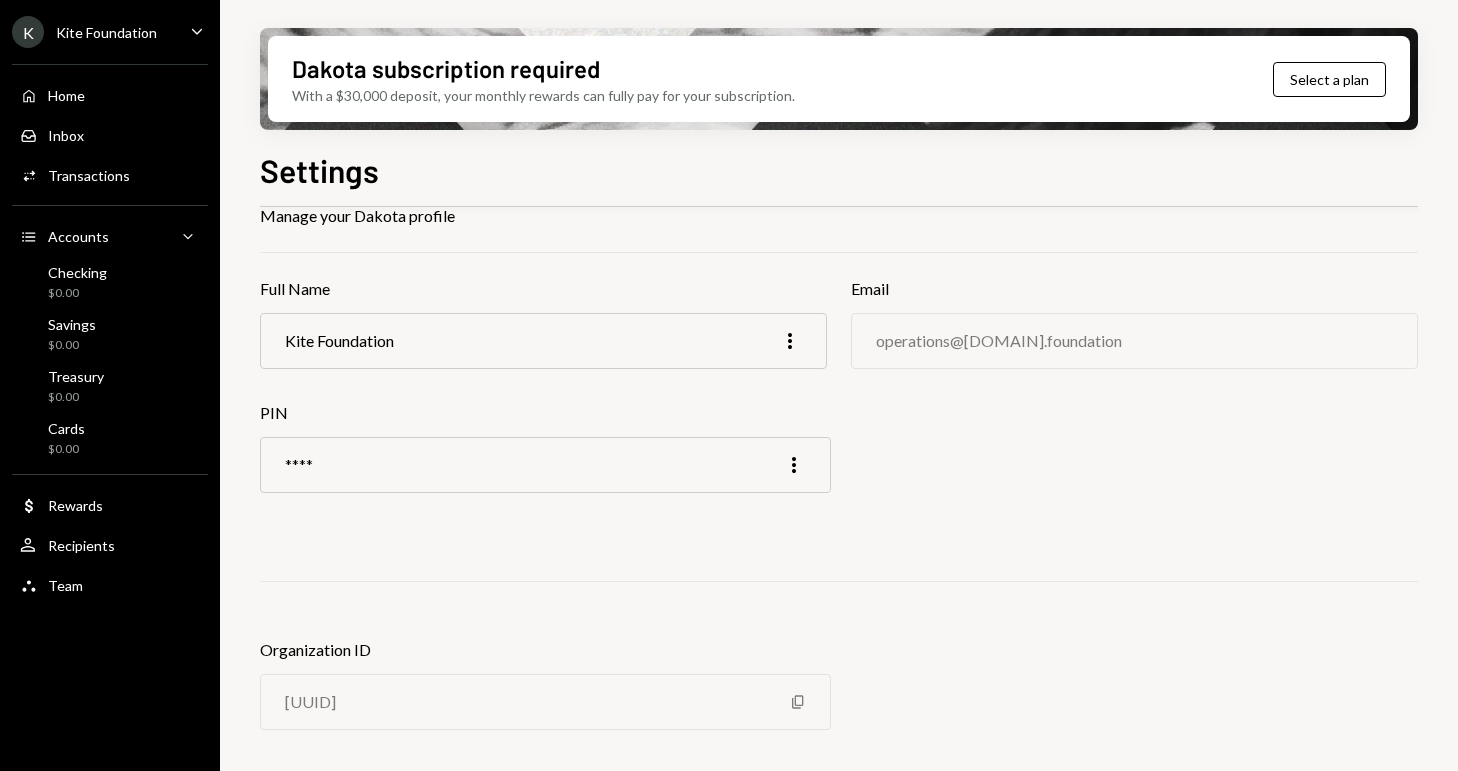 scroll, scrollTop: 89, scrollLeft: 0, axis: vertical 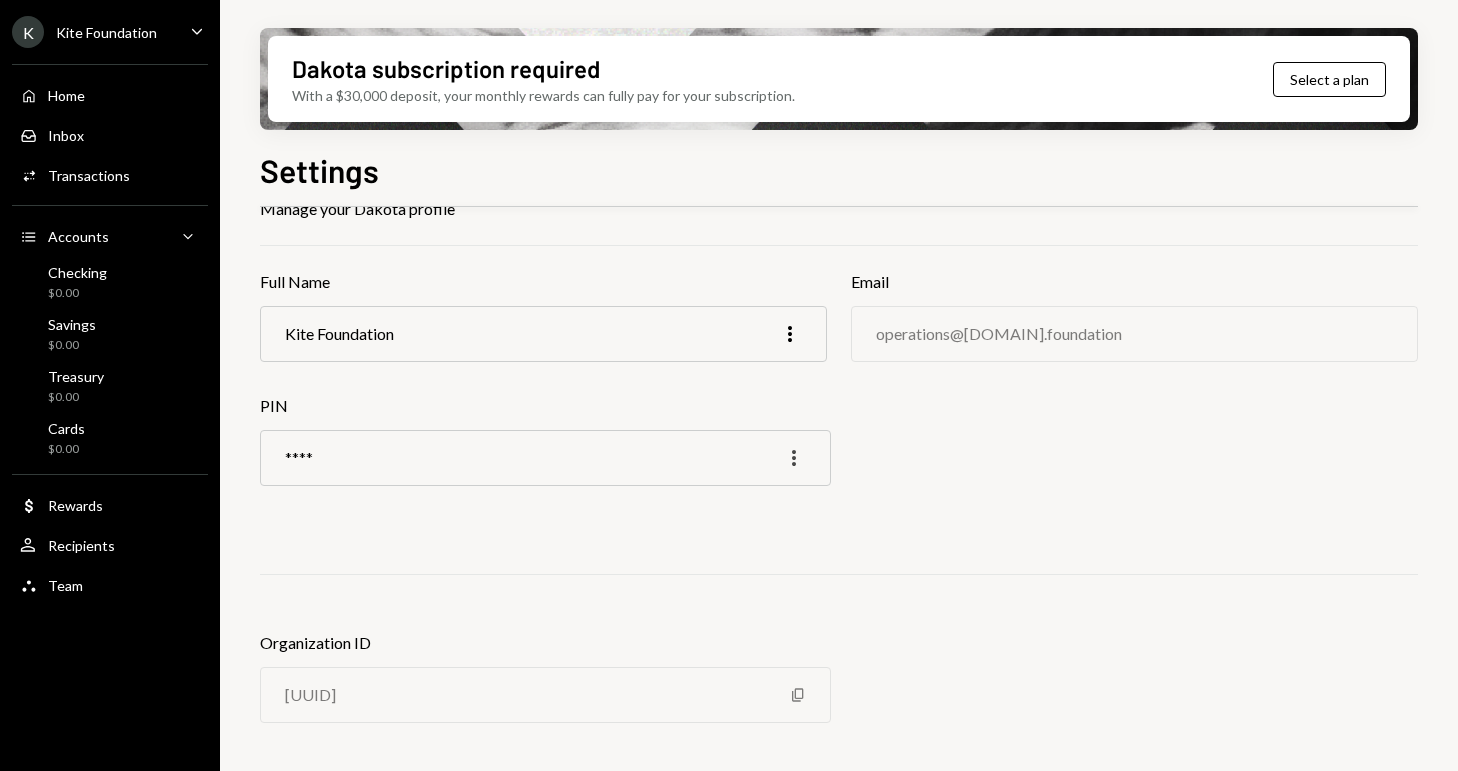 click on "More" 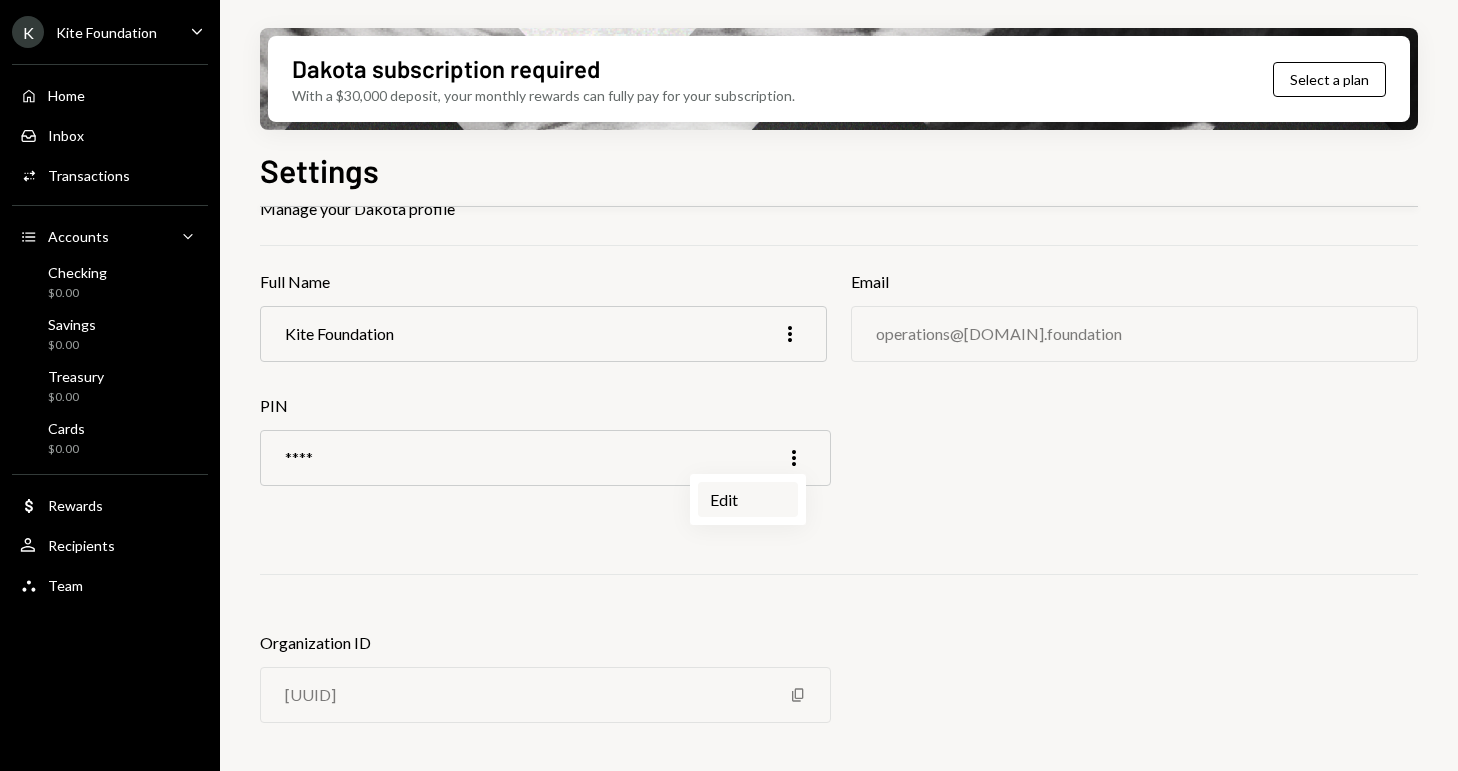click on "Edit" at bounding box center [748, 499] 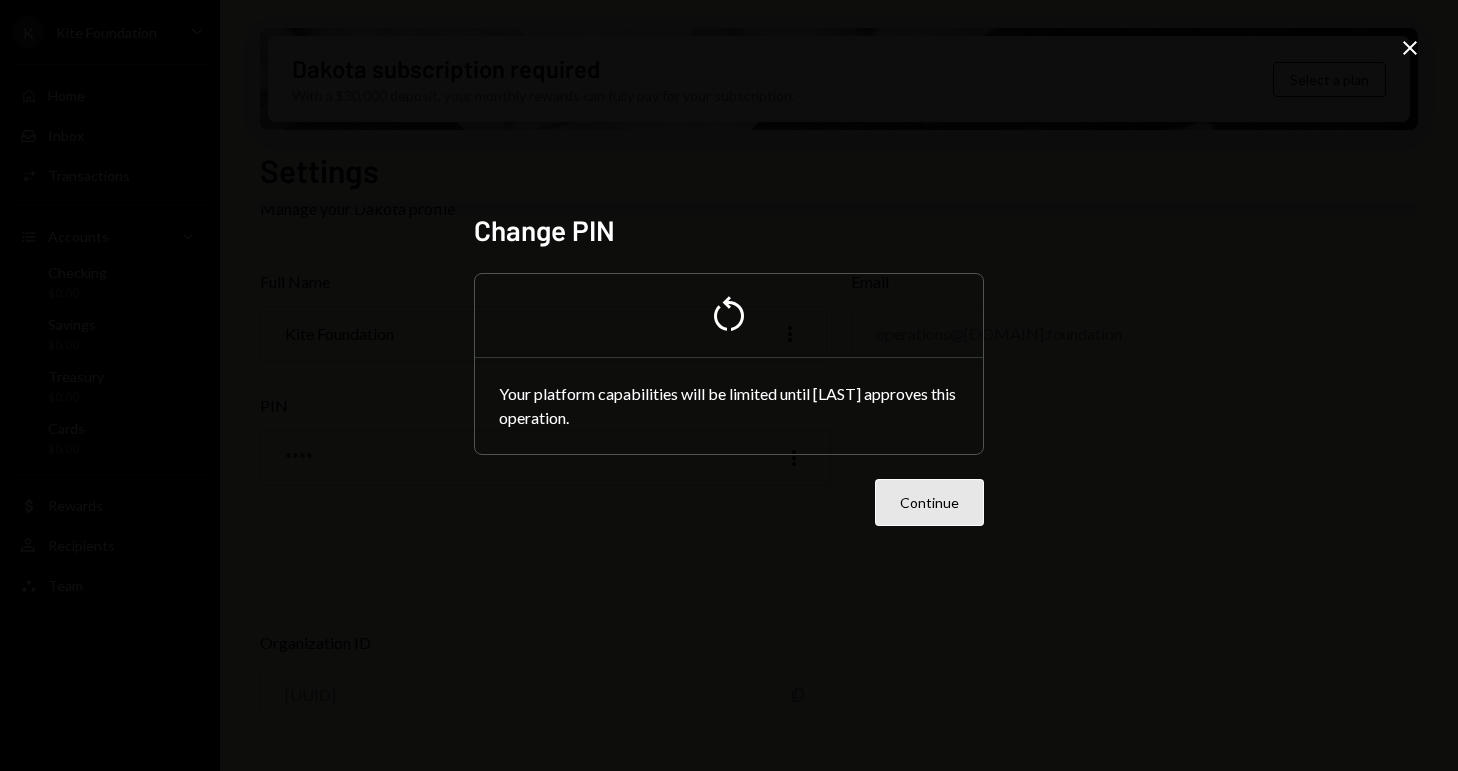 click on "Continue" at bounding box center [929, 502] 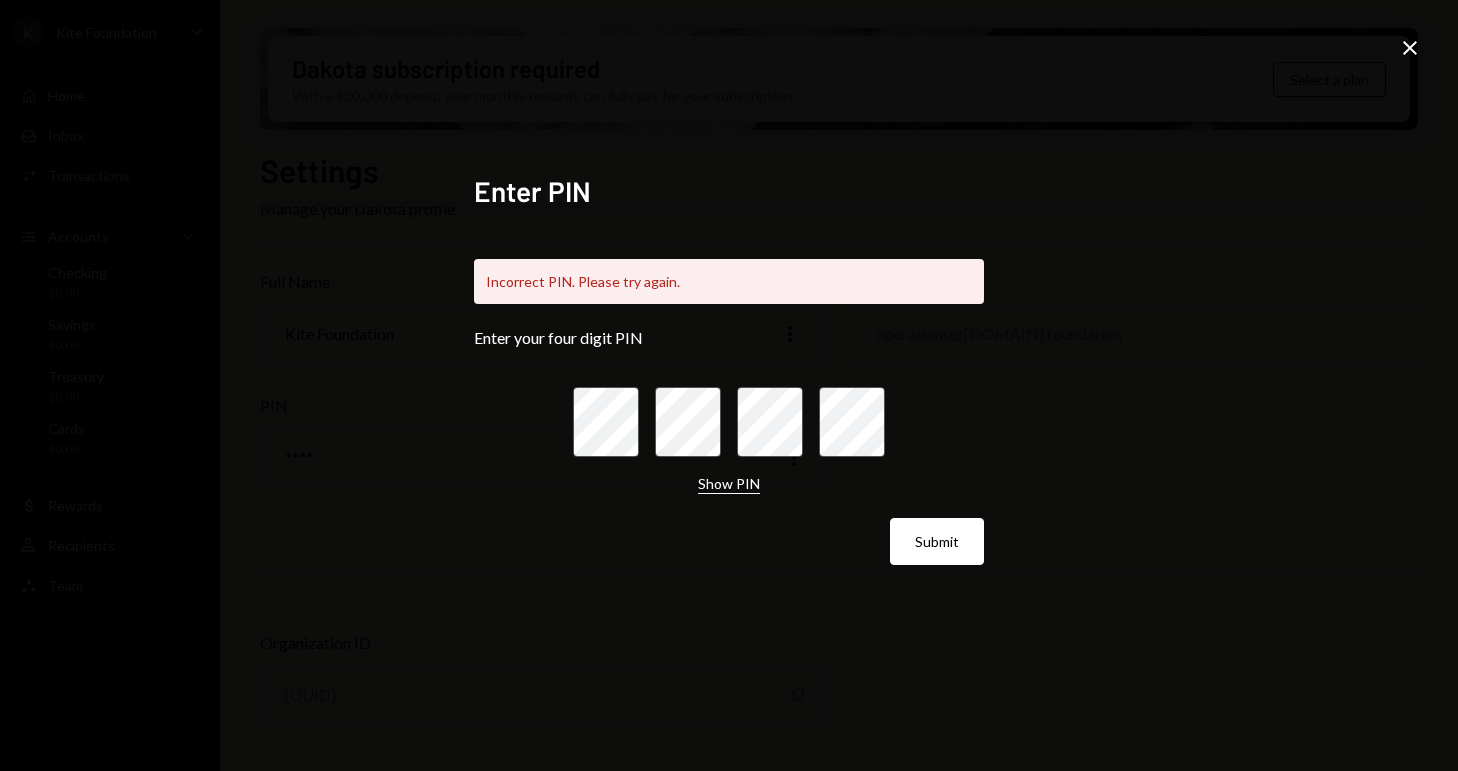 click on "Show PIN" at bounding box center [729, 484] 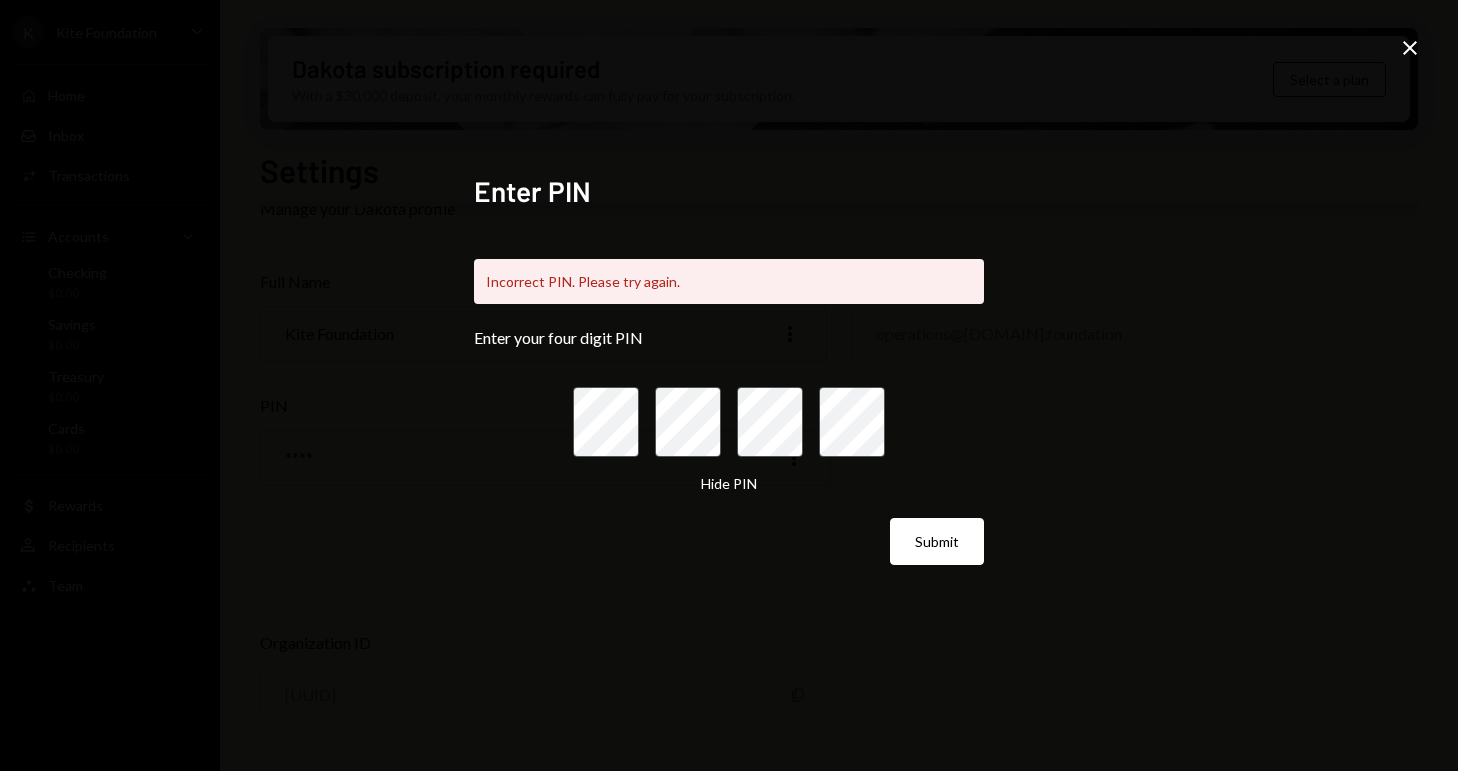 click at bounding box center [729, 422] 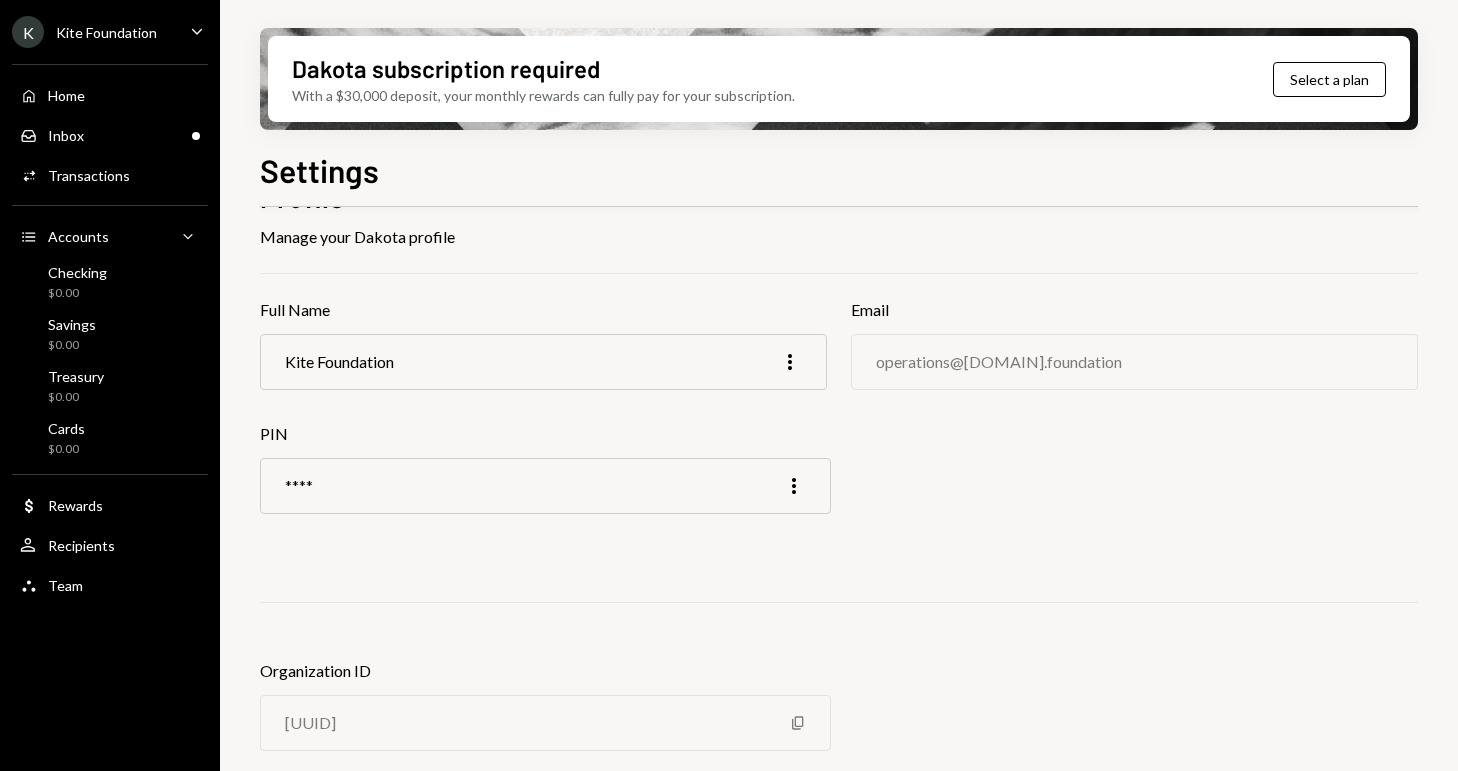 scroll, scrollTop: 0, scrollLeft: 0, axis: both 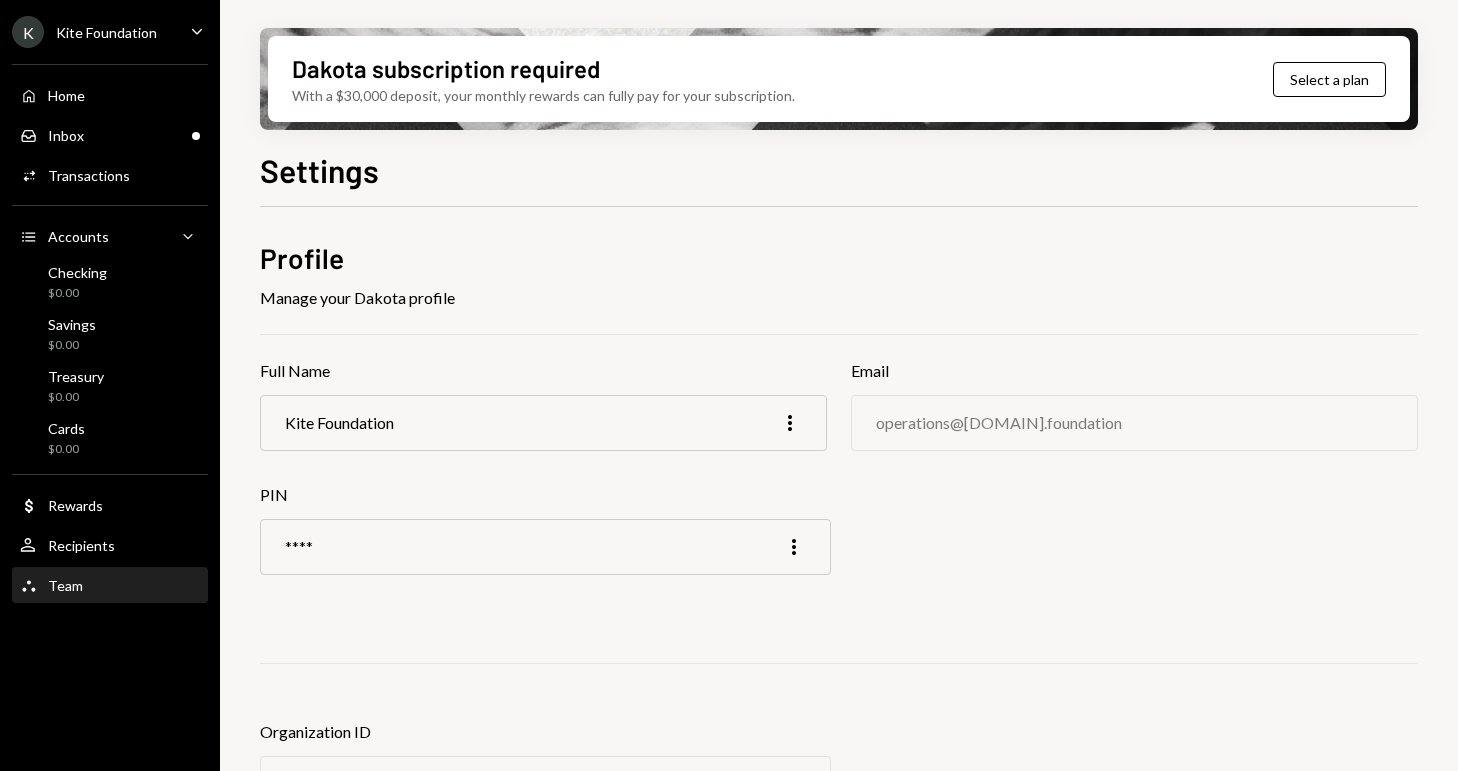 click on "Team Team" at bounding box center (110, 586) 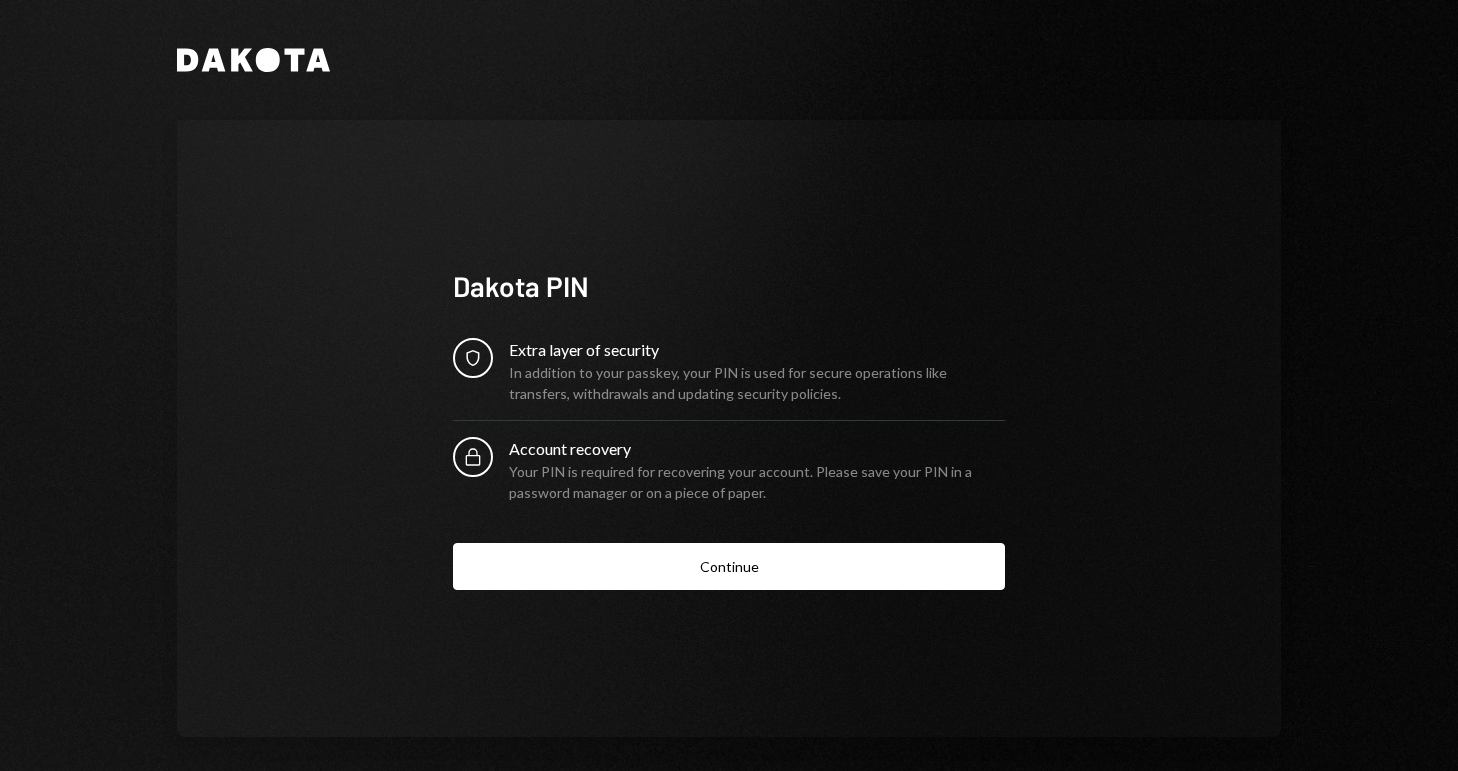 scroll, scrollTop: 0, scrollLeft: 0, axis: both 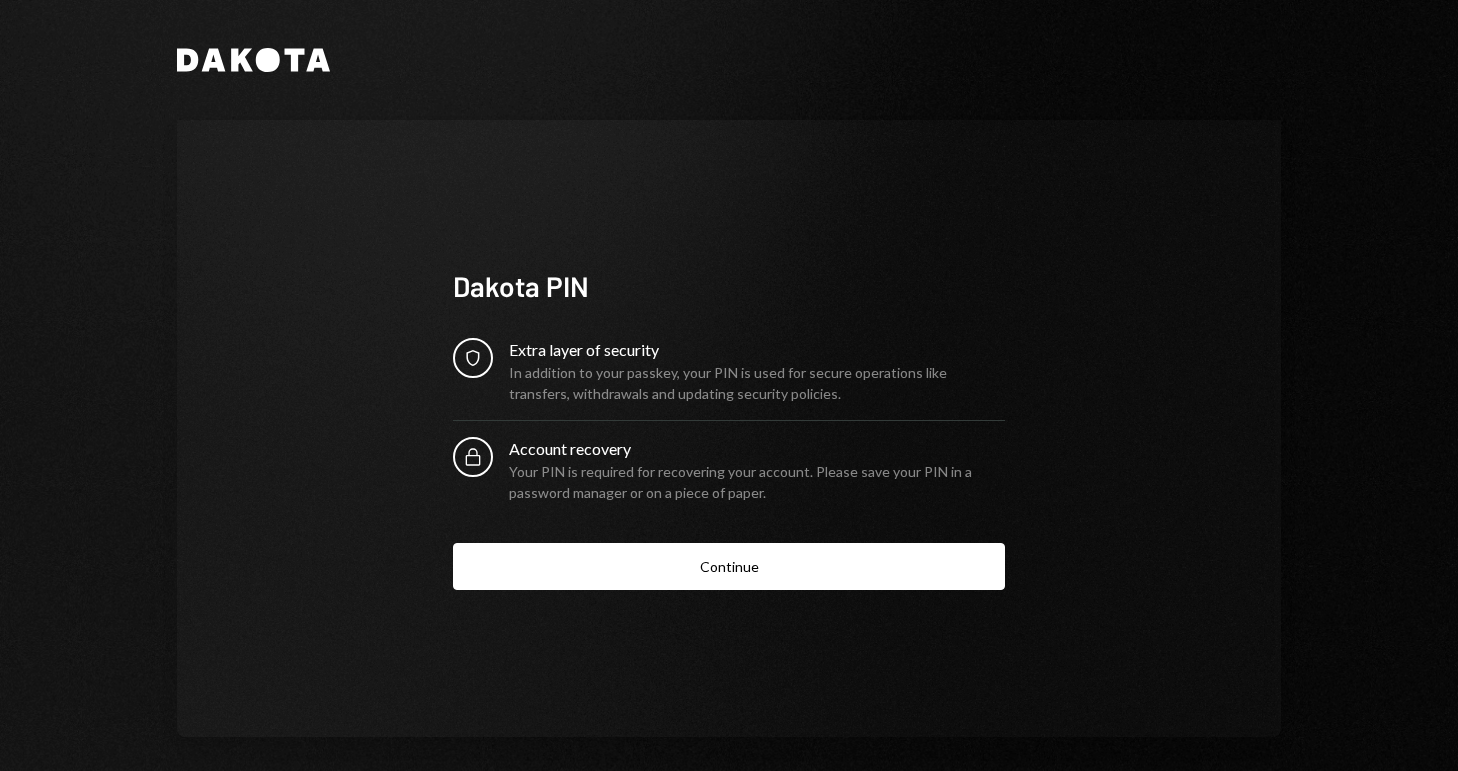 click on "Continue" at bounding box center (729, 566) 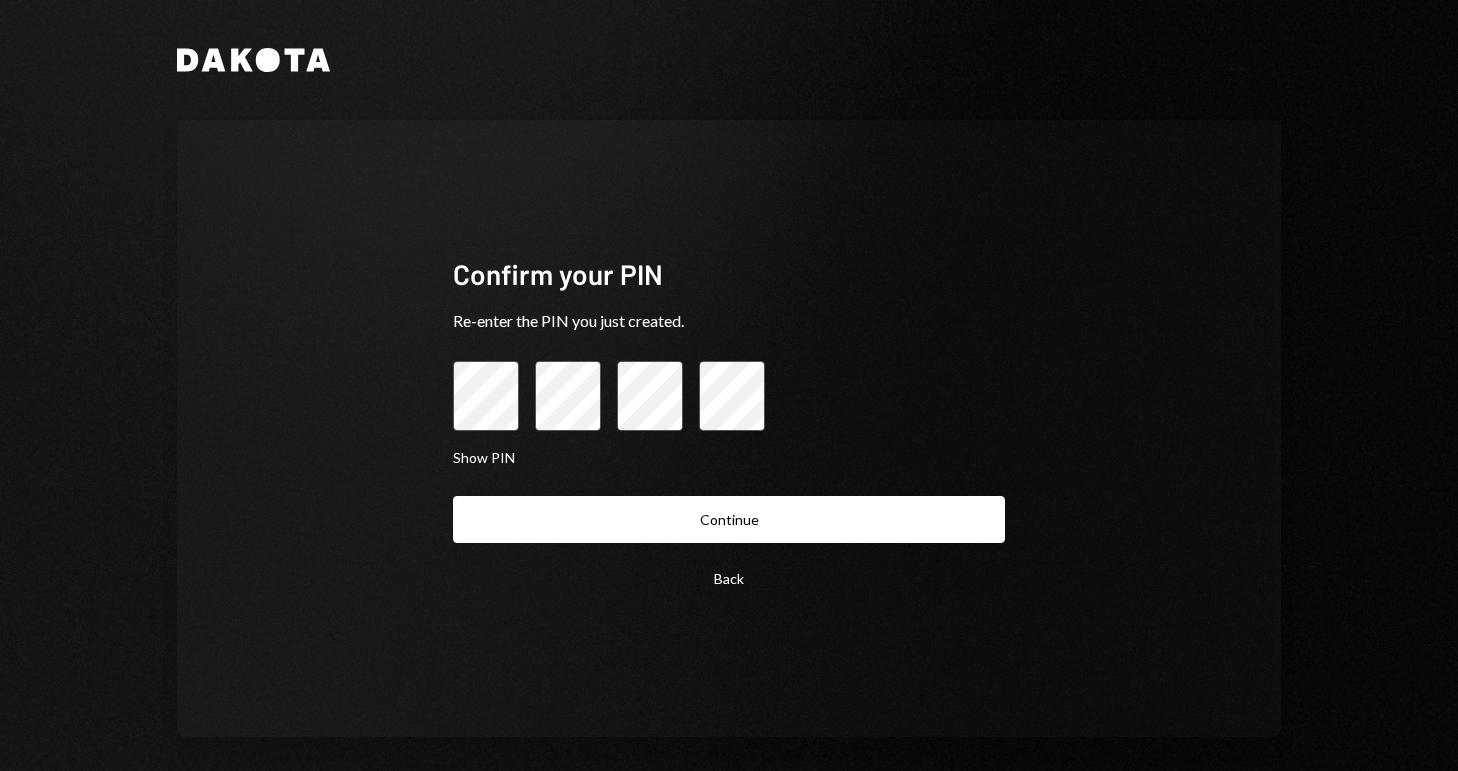 click on "Back Continue" at bounding box center [729, 549] 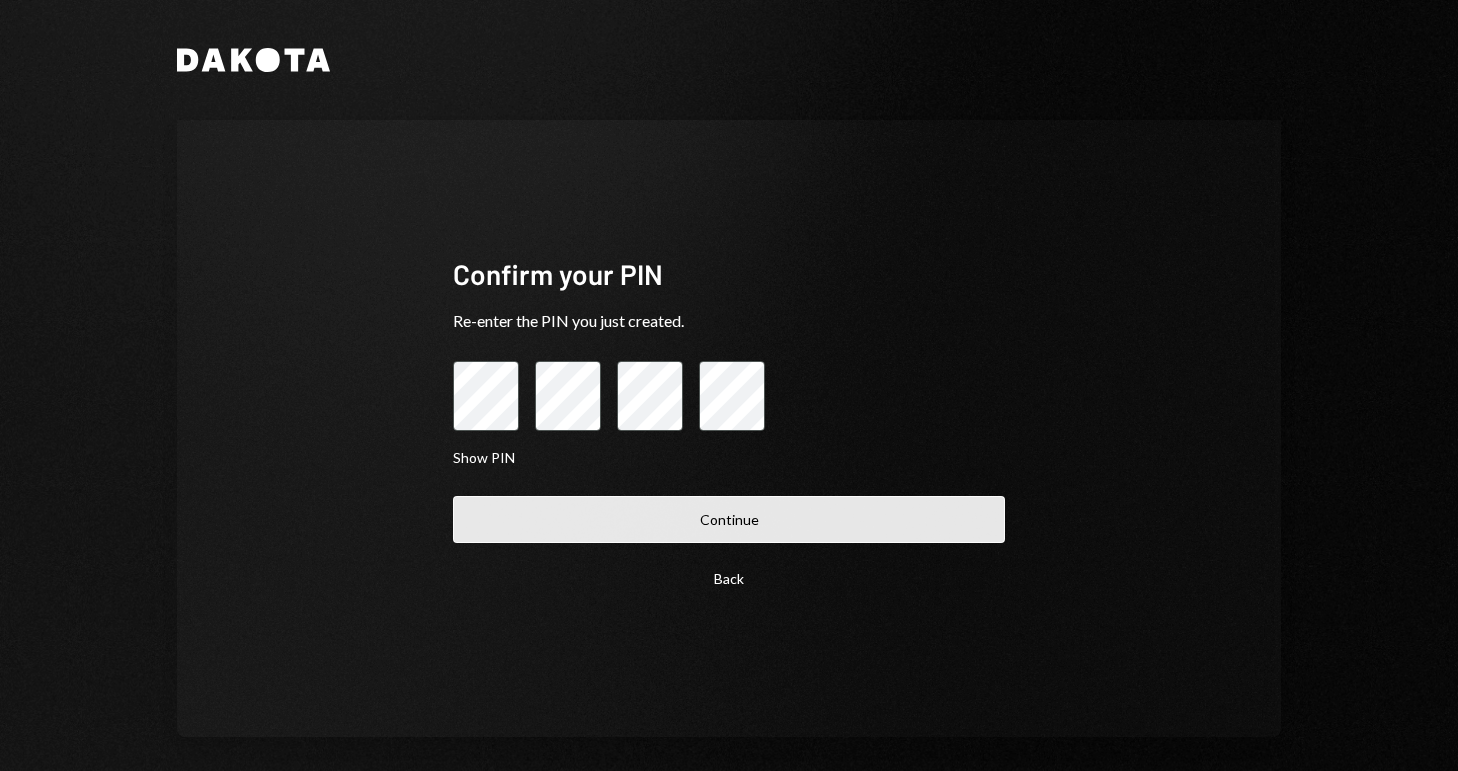 click on "Continue" at bounding box center [729, 519] 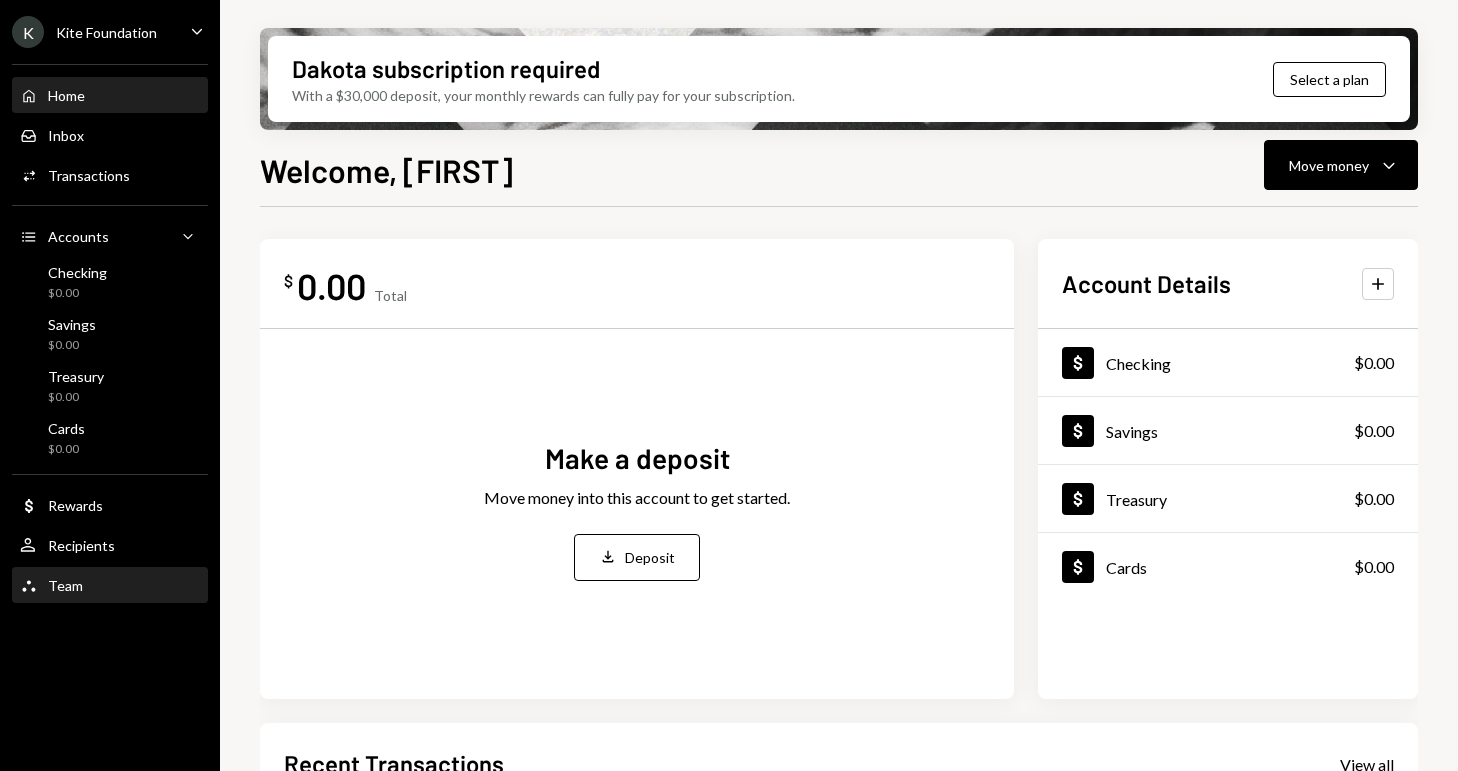 click on "Team Team" at bounding box center [51, 586] 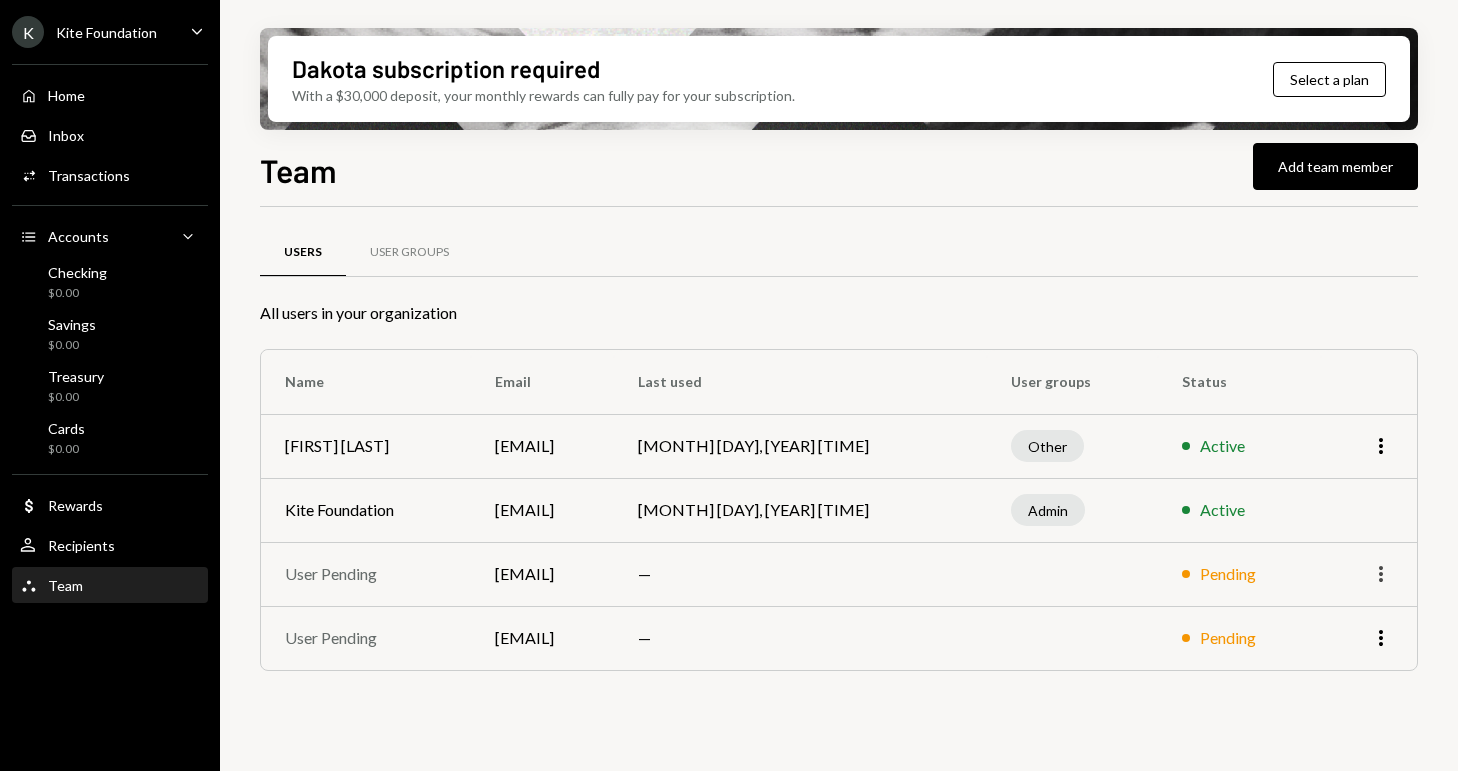 click on "More" 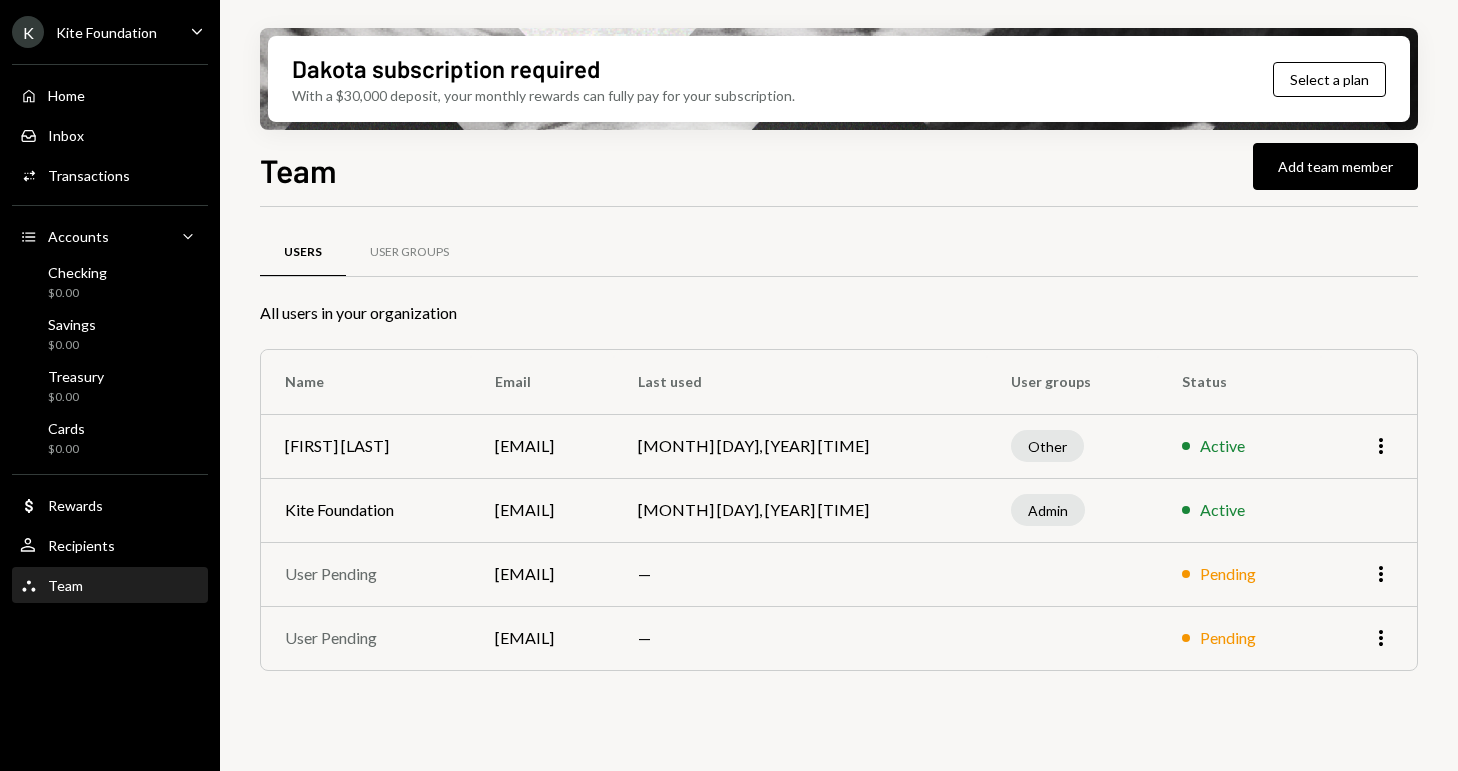 click on "Dakota subscription required With a $30,000 deposit, your monthly rewards can fully pay for your subscription. Select a plan Team Add team member Users User Groups All users in your organization Name Email Last used User groups Status Khanyisile Sithole khanyisile@mugen.ky Jul 9, 2025 12:43 PM Other Active More Kite Foundation operations@kite.foundation Aug 6, 2025 7:33 PM Admin Active User Pending carli@example.com — Pending More User Pending mark@example.com — Pending More" at bounding box center (839, 385) 